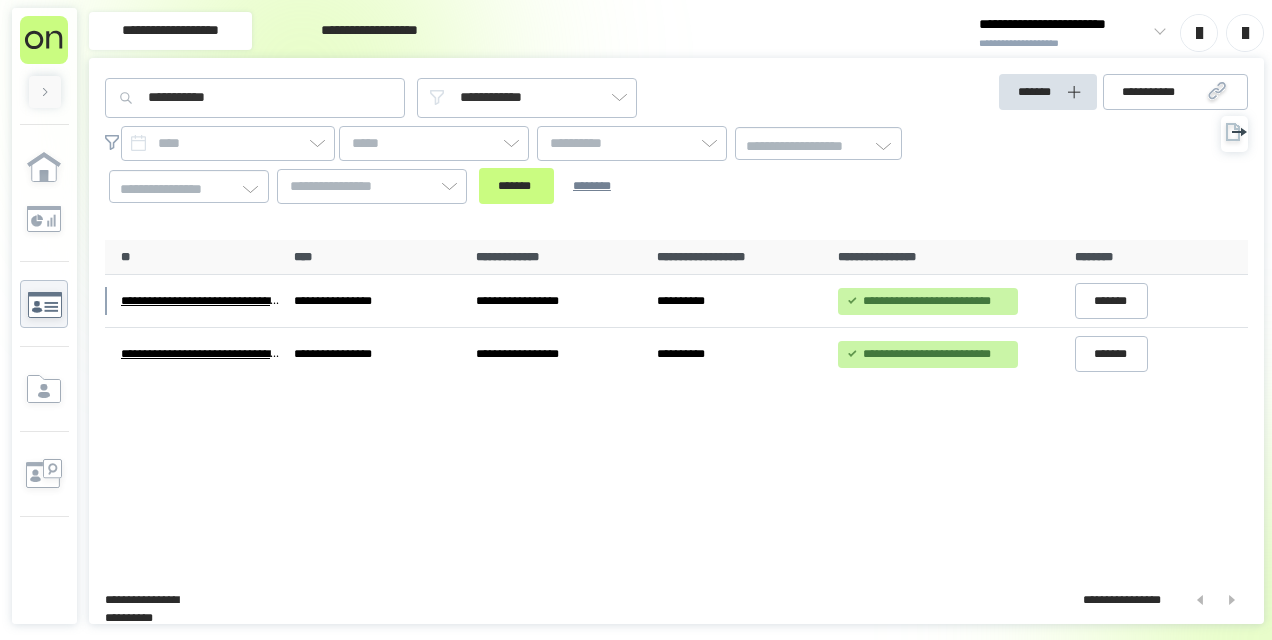 scroll, scrollTop: 0, scrollLeft: 0, axis: both 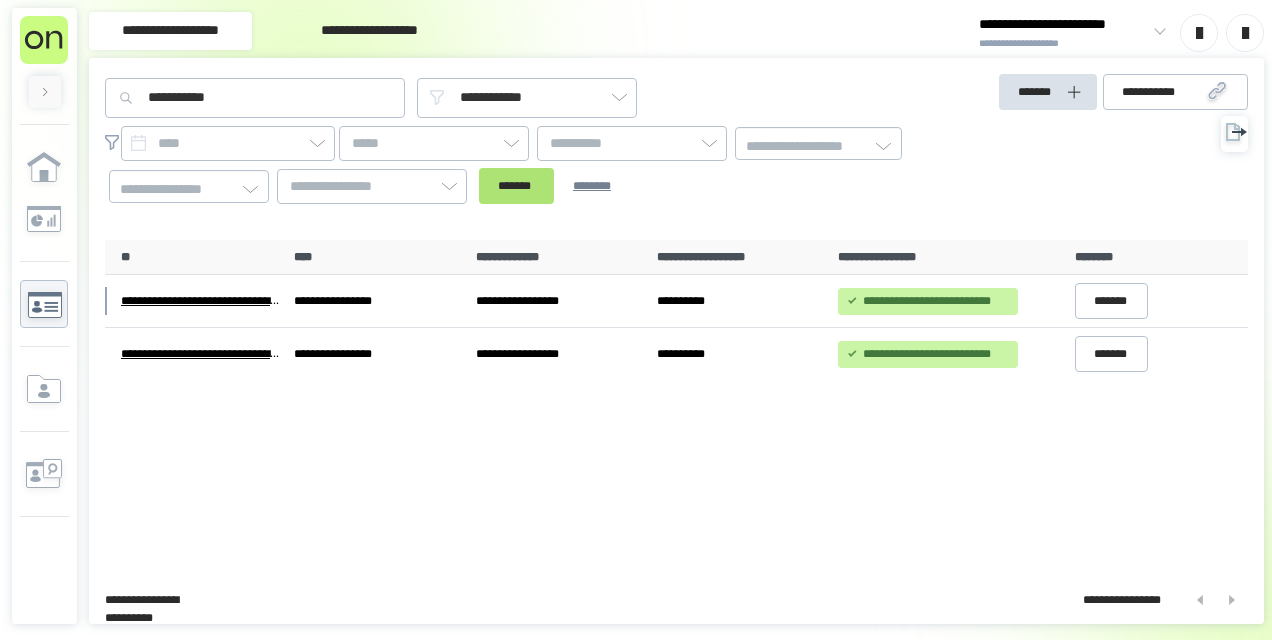 click on "*******" at bounding box center (516, 186) 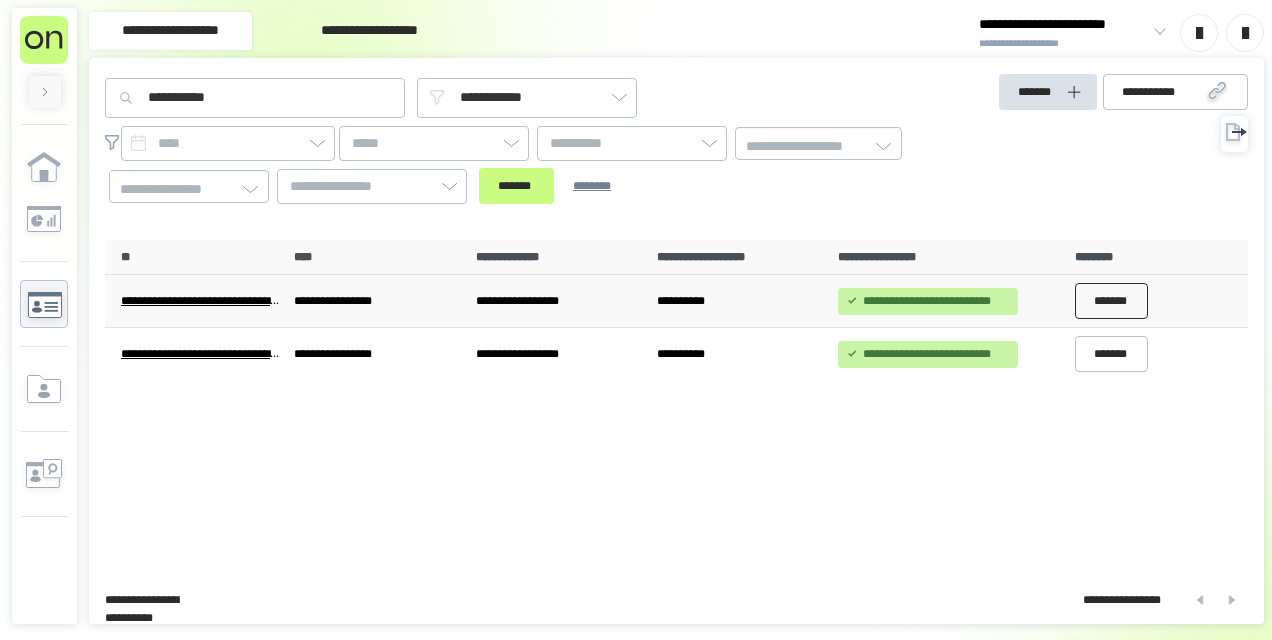 click on "*******" at bounding box center (1112, 301) 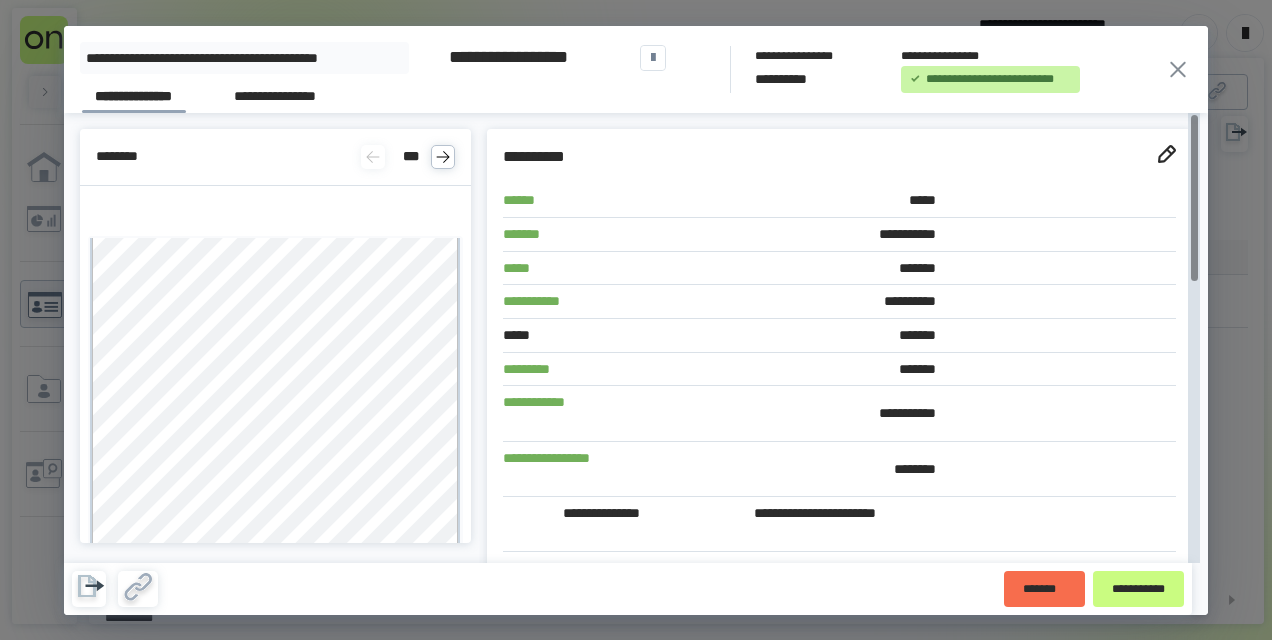 scroll, scrollTop: 100, scrollLeft: 0, axis: vertical 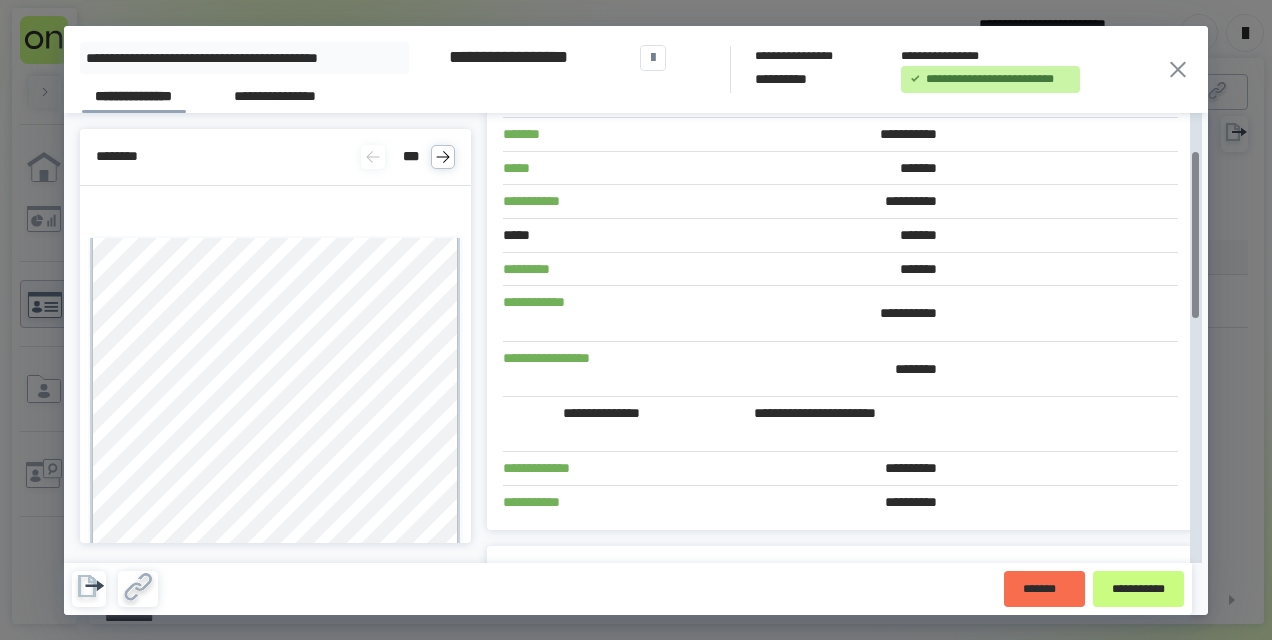 click 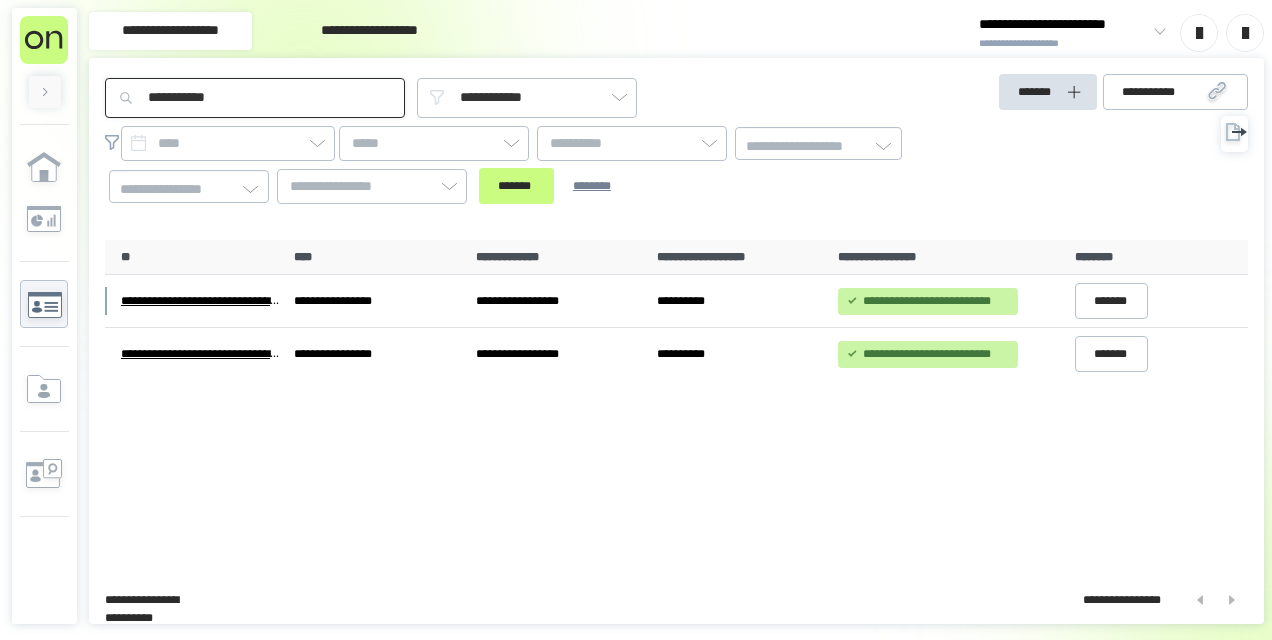 drag, startPoint x: 293, startPoint y: 91, endPoint x: 86, endPoint y: 78, distance: 207.4078 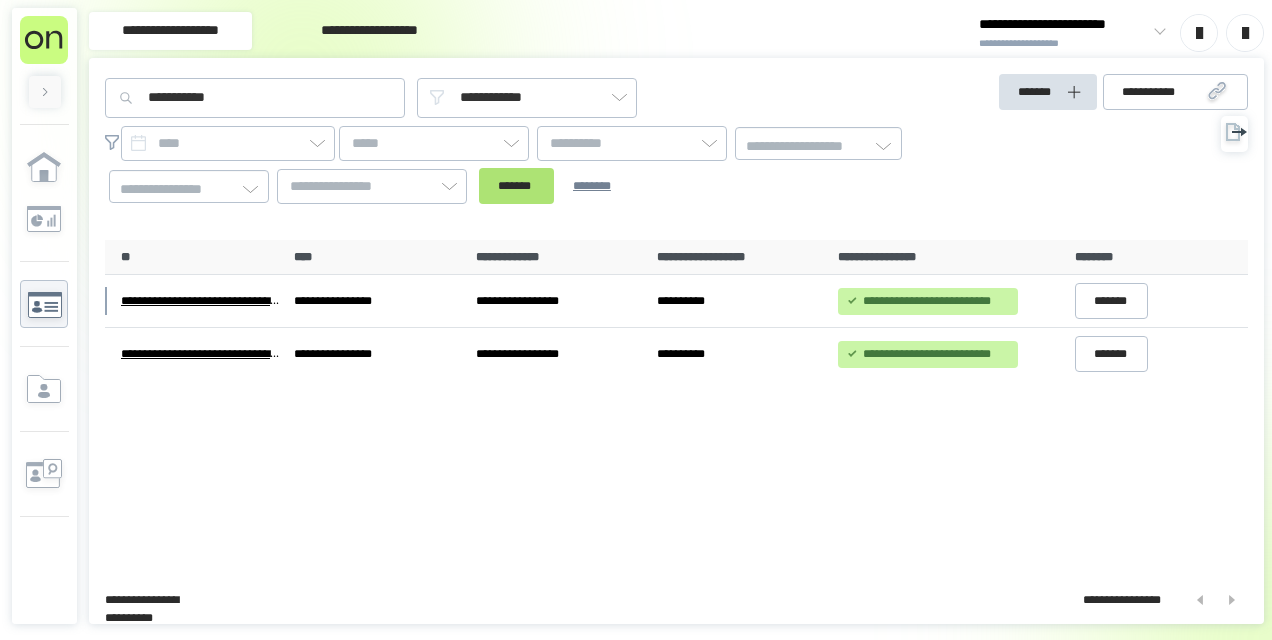 click on "*******" at bounding box center (516, 186) 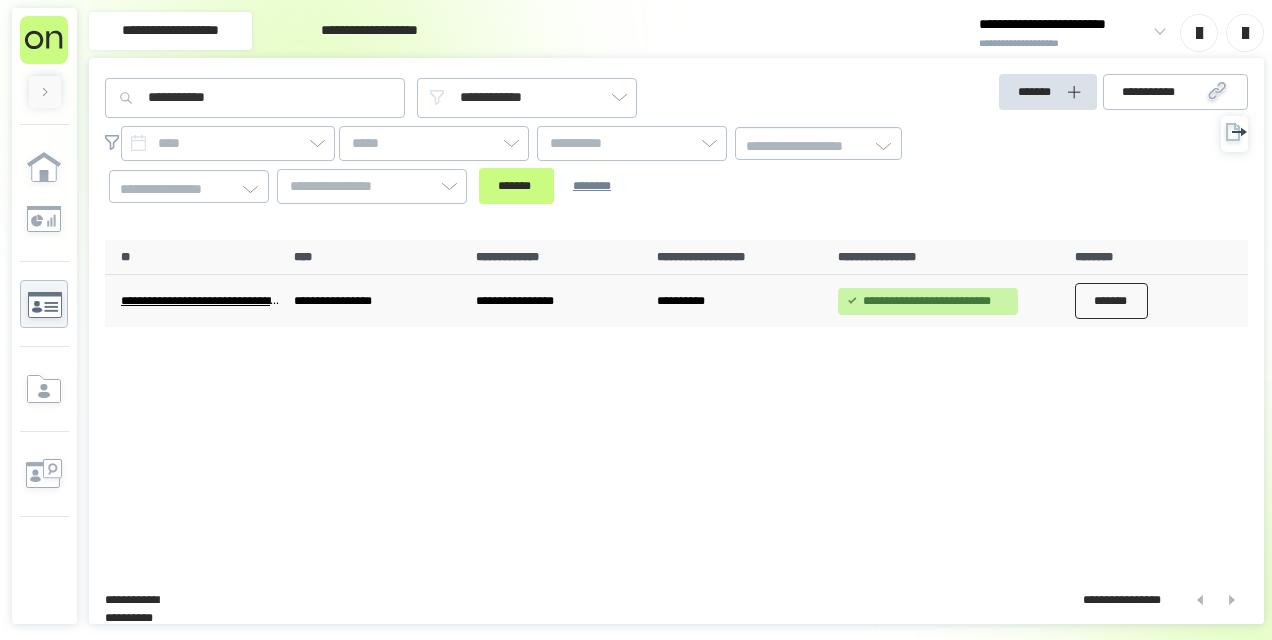 click on "*******" at bounding box center [1112, 301] 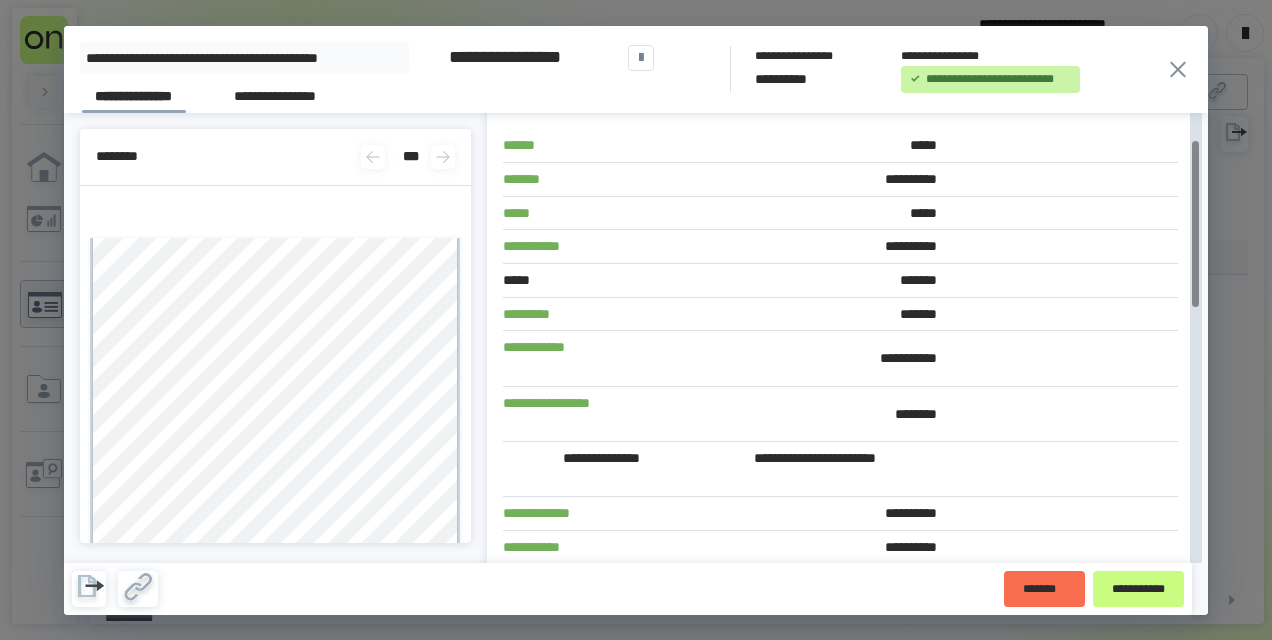 scroll, scrollTop: 100, scrollLeft: 0, axis: vertical 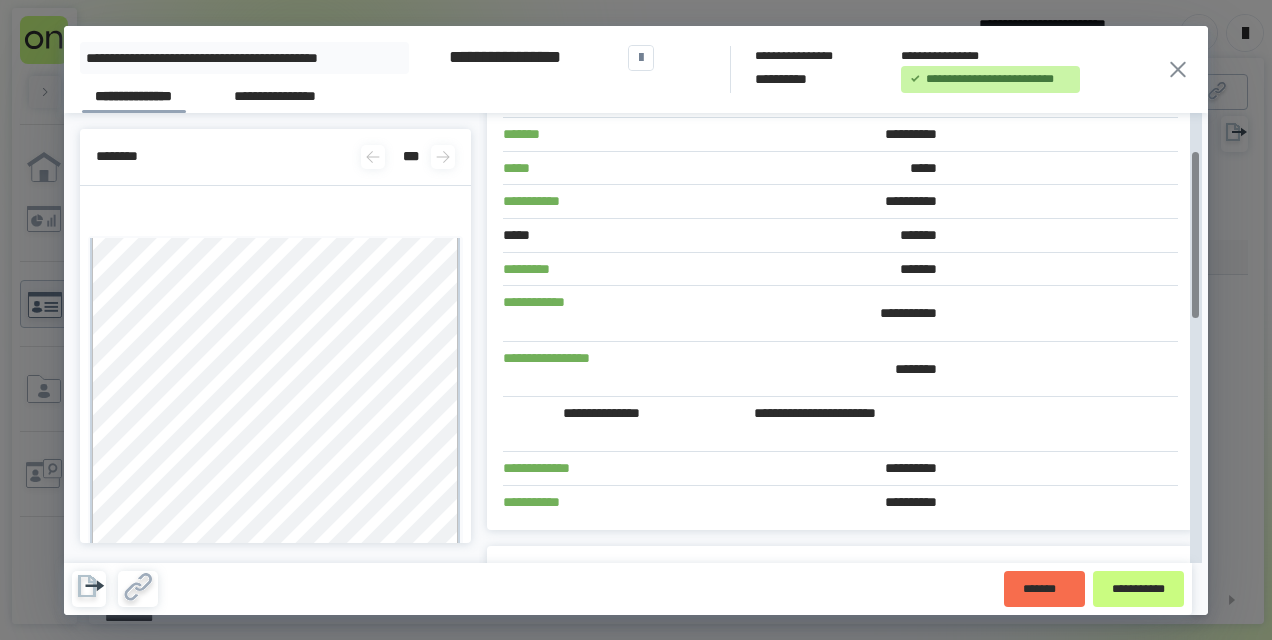click 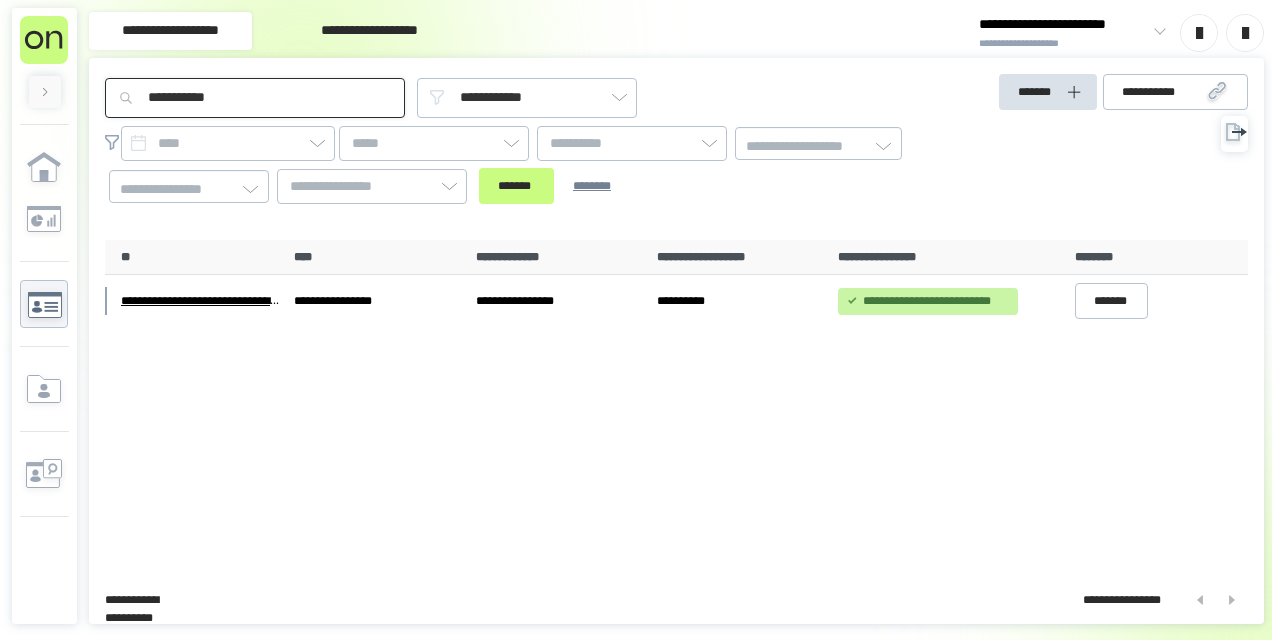 drag, startPoint x: 290, startPoint y: 86, endPoint x: 116, endPoint y: 87, distance: 174.00287 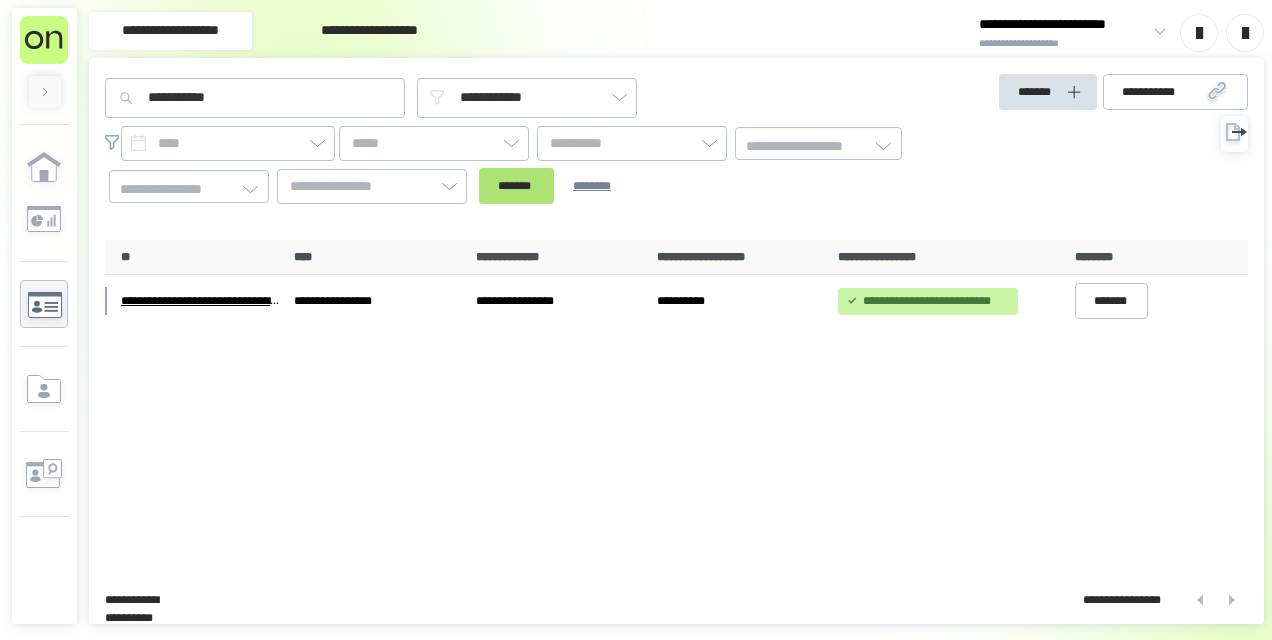 click on "*******" at bounding box center (516, 186) 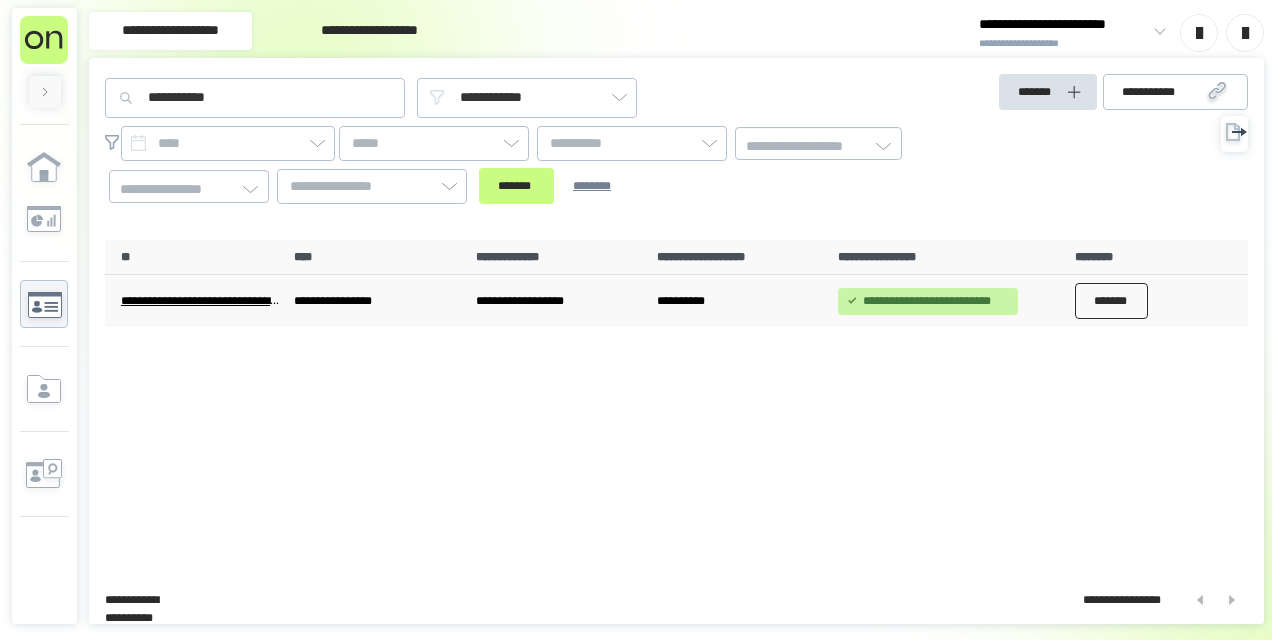 click on "*******" at bounding box center (1112, 301) 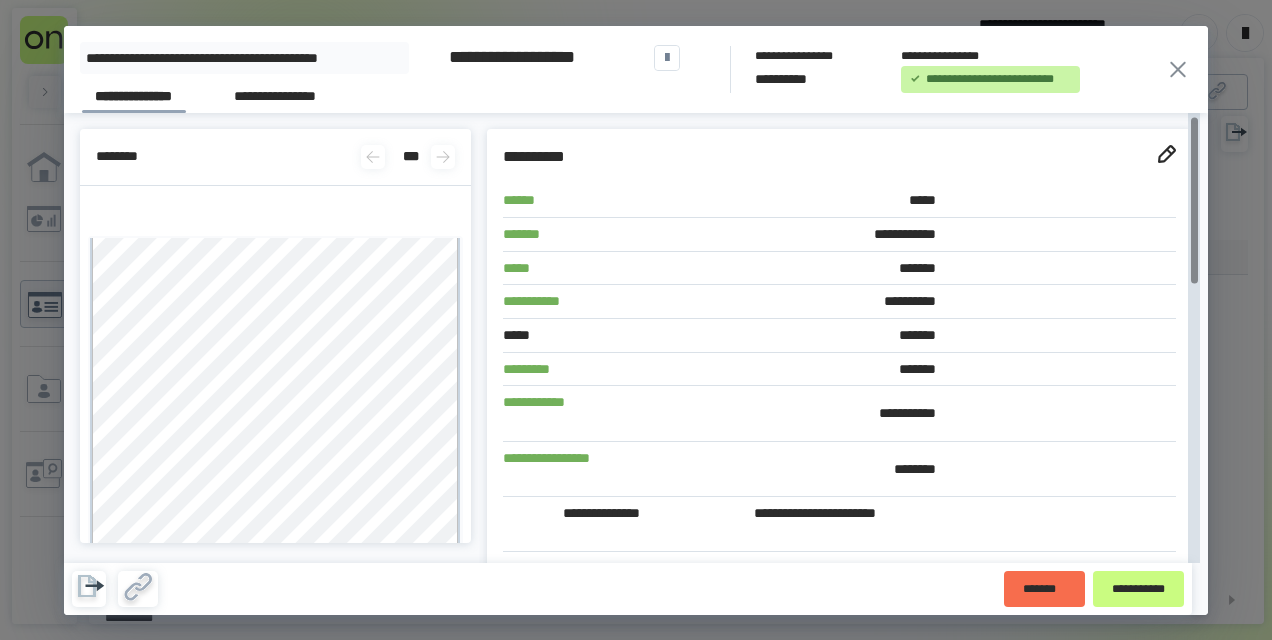 scroll, scrollTop: 200, scrollLeft: 0, axis: vertical 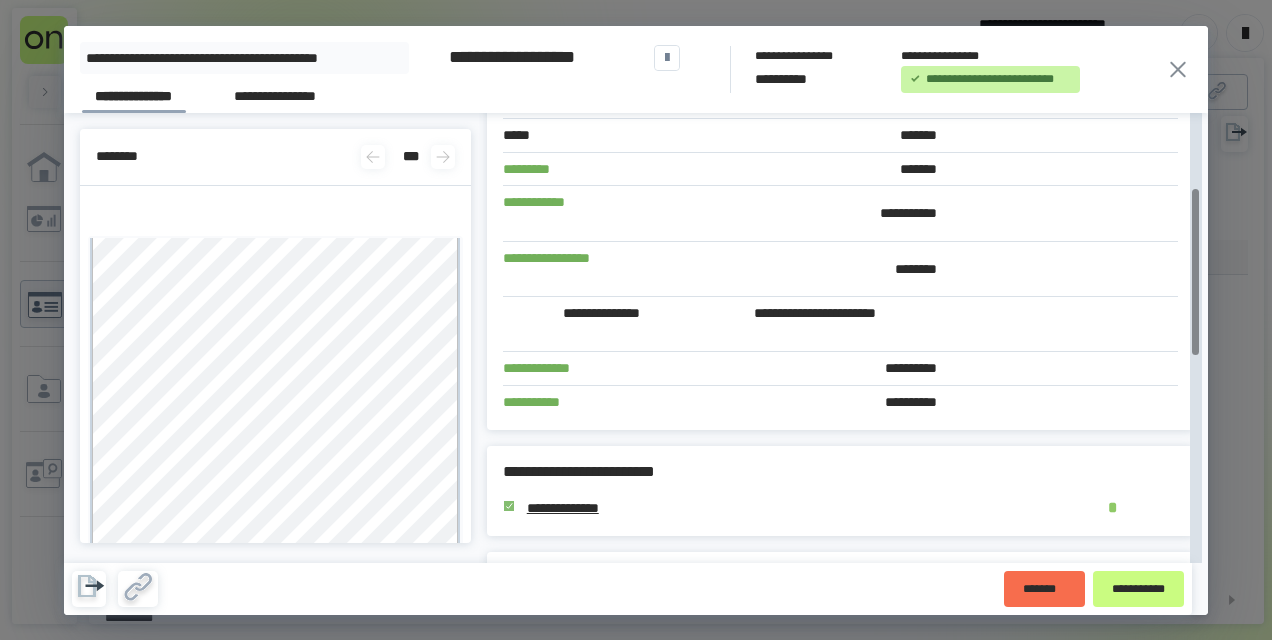 click 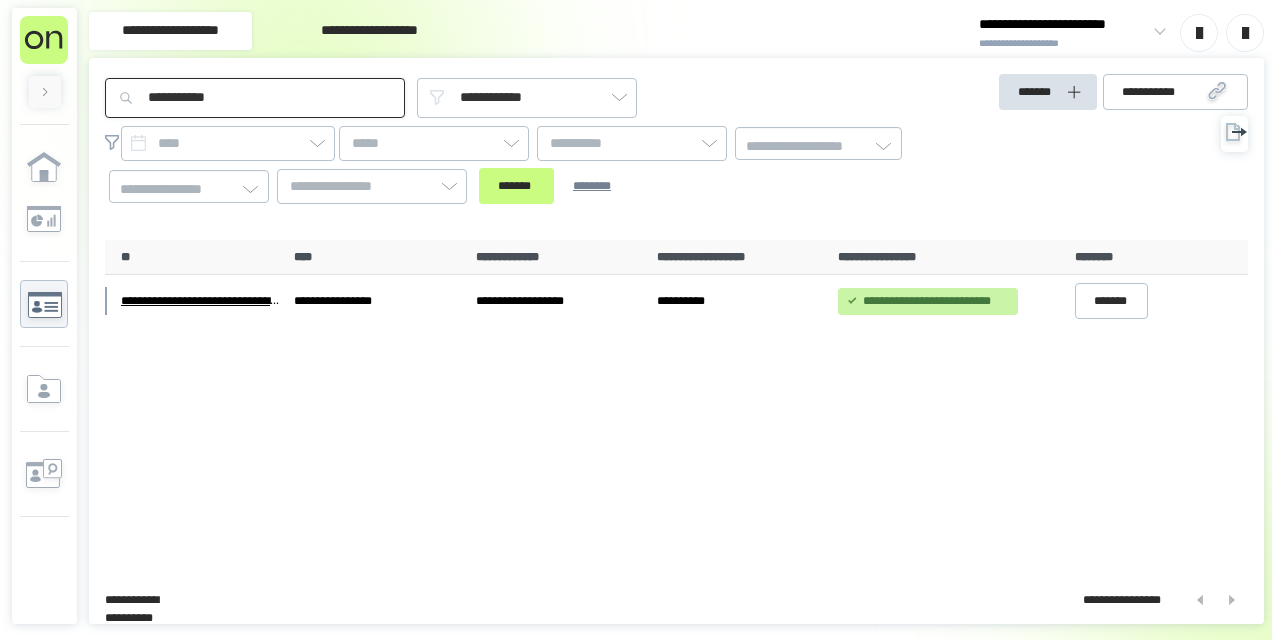 drag, startPoint x: 251, startPoint y: 94, endPoint x: 84, endPoint y: 88, distance: 167.10774 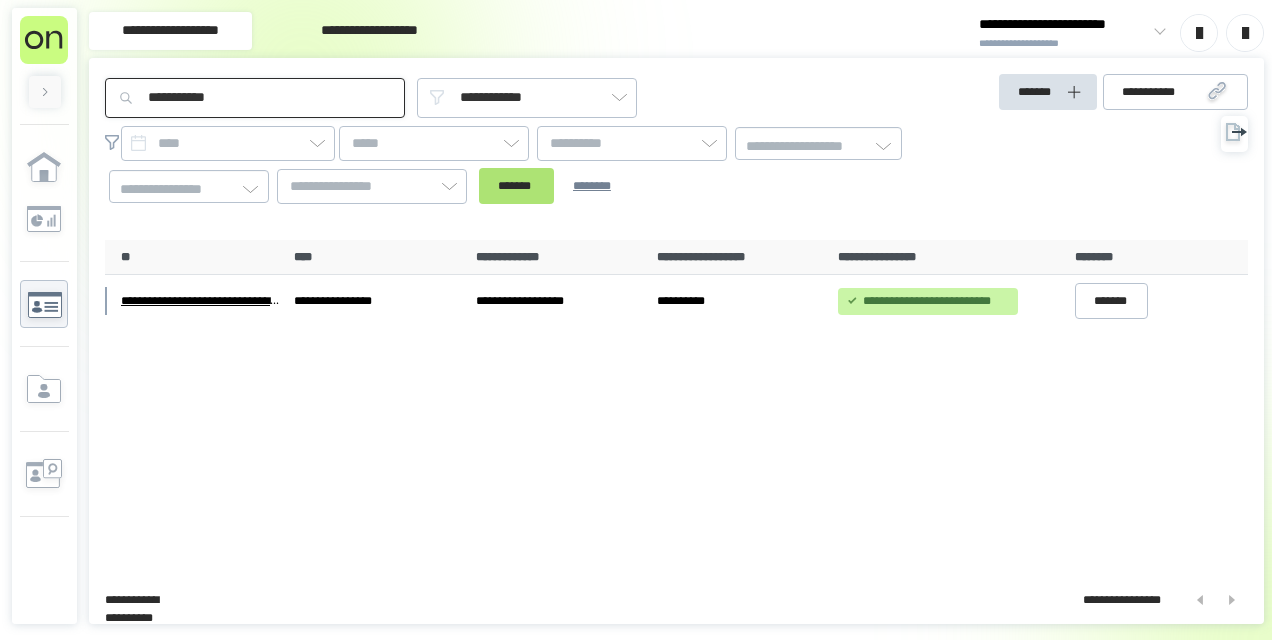 type on "**********" 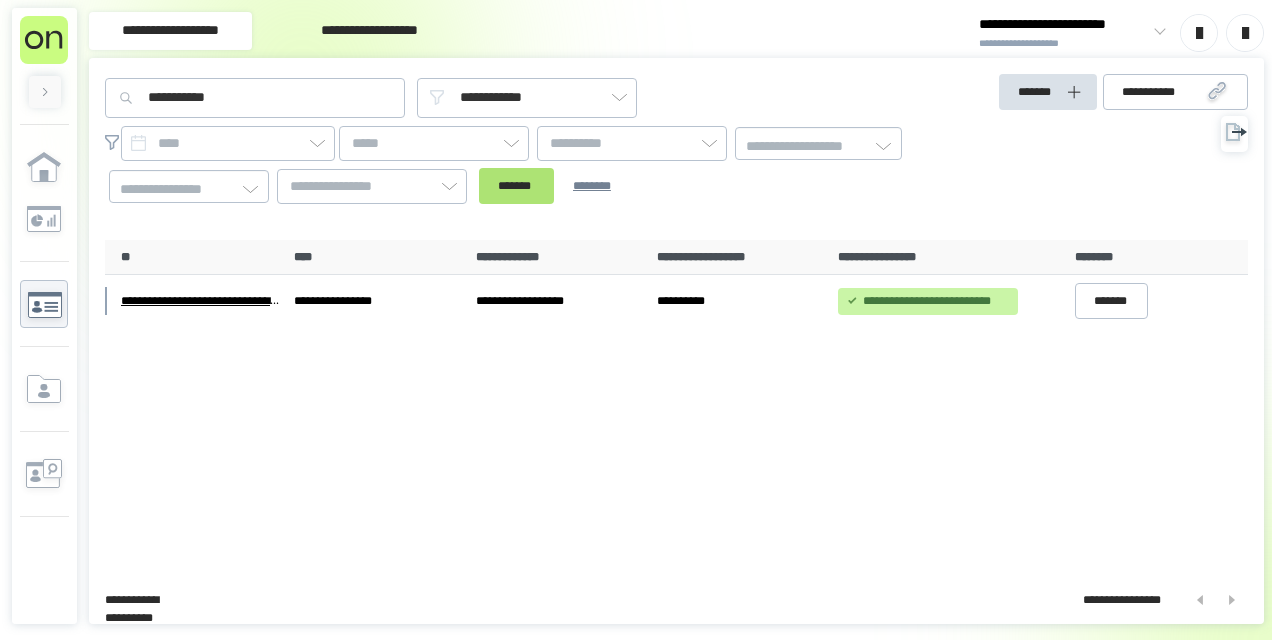 click on "*******" at bounding box center [516, 186] 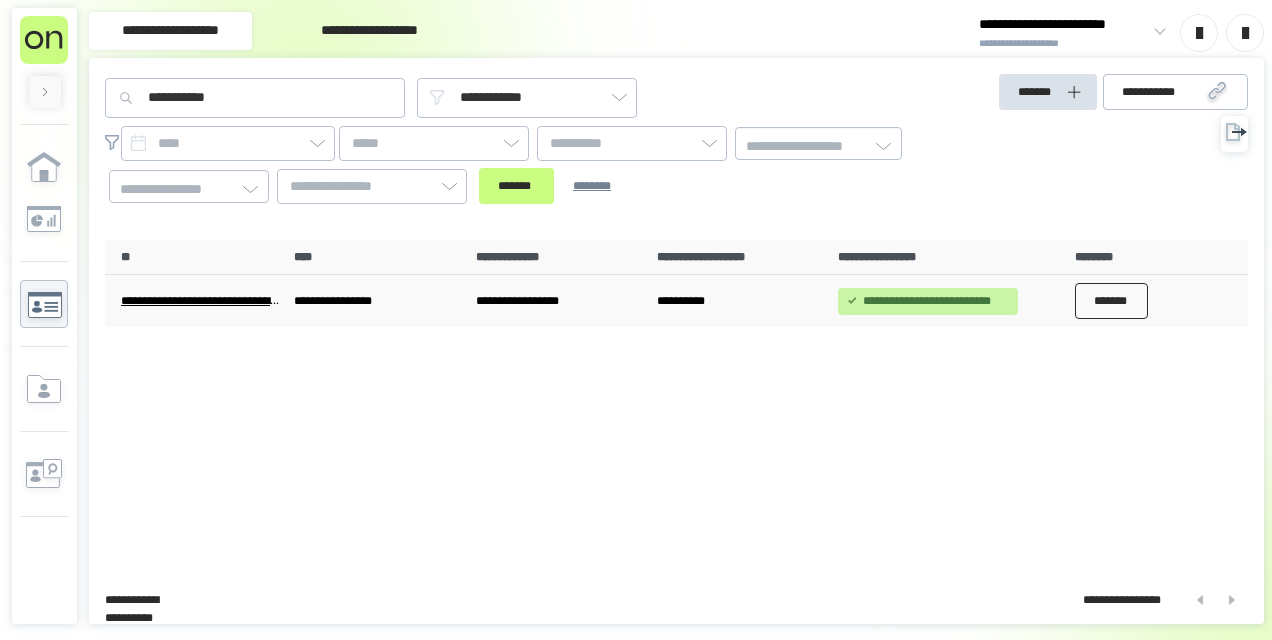 click on "*******" at bounding box center (1112, 301) 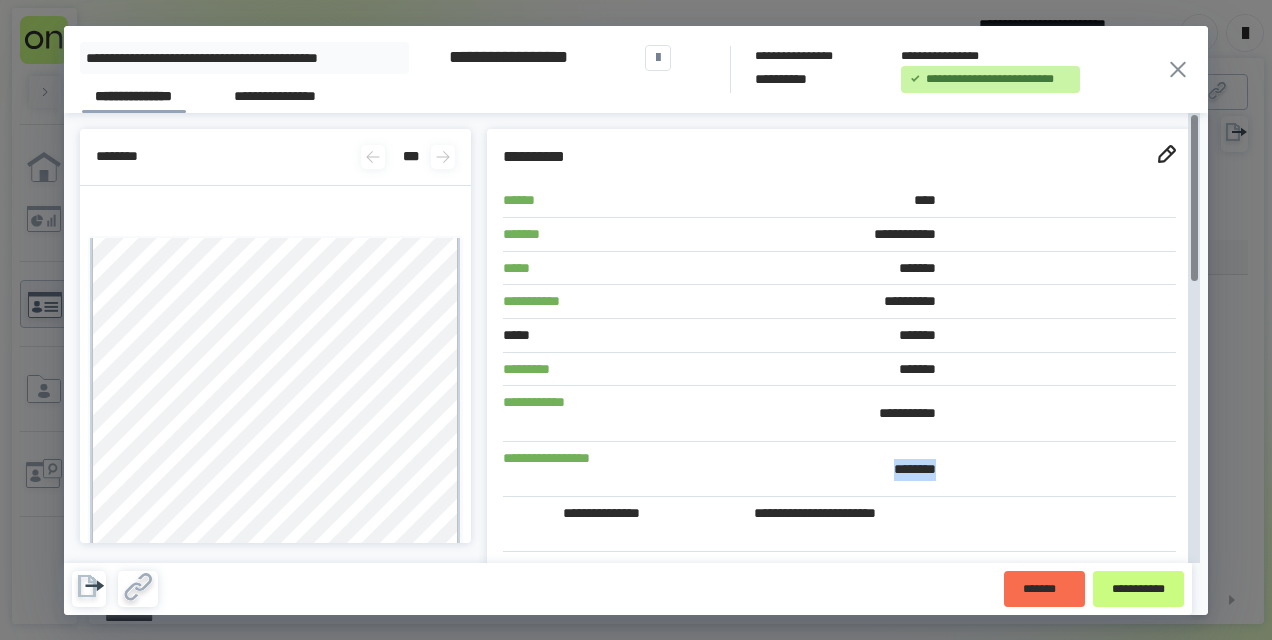 drag, startPoint x: 818, startPoint y: 468, endPoint x: 699, endPoint y: 466, distance: 119.01681 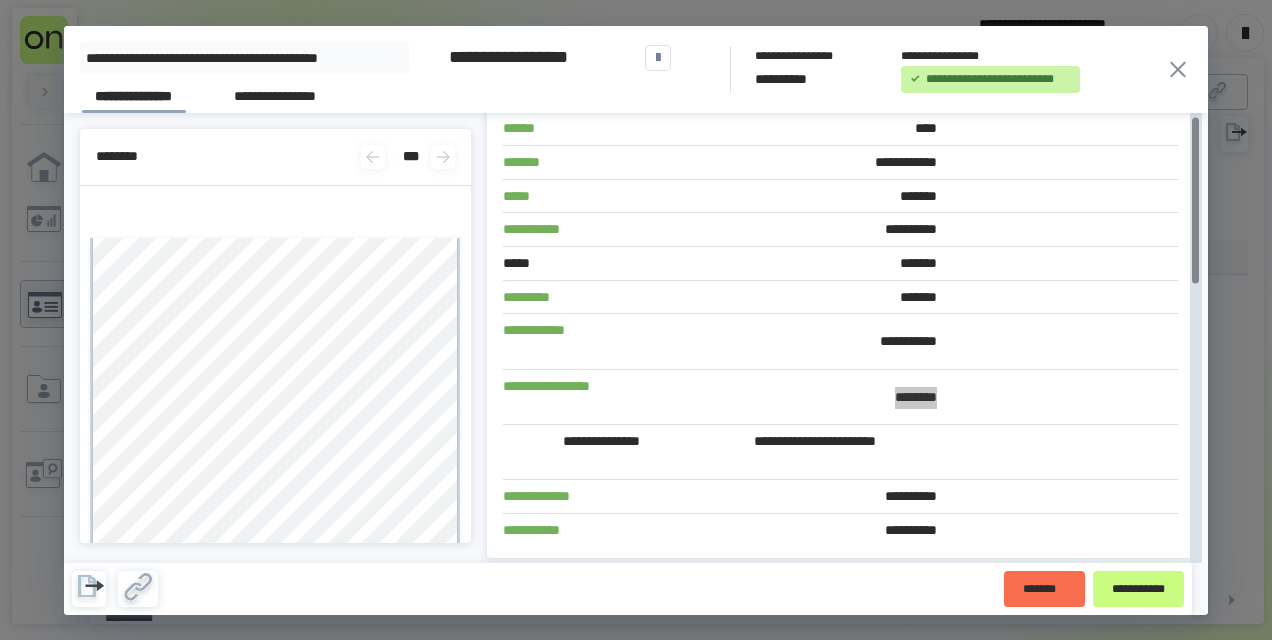 scroll, scrollTop: 300, scrollLeft: 0, axis: vertical 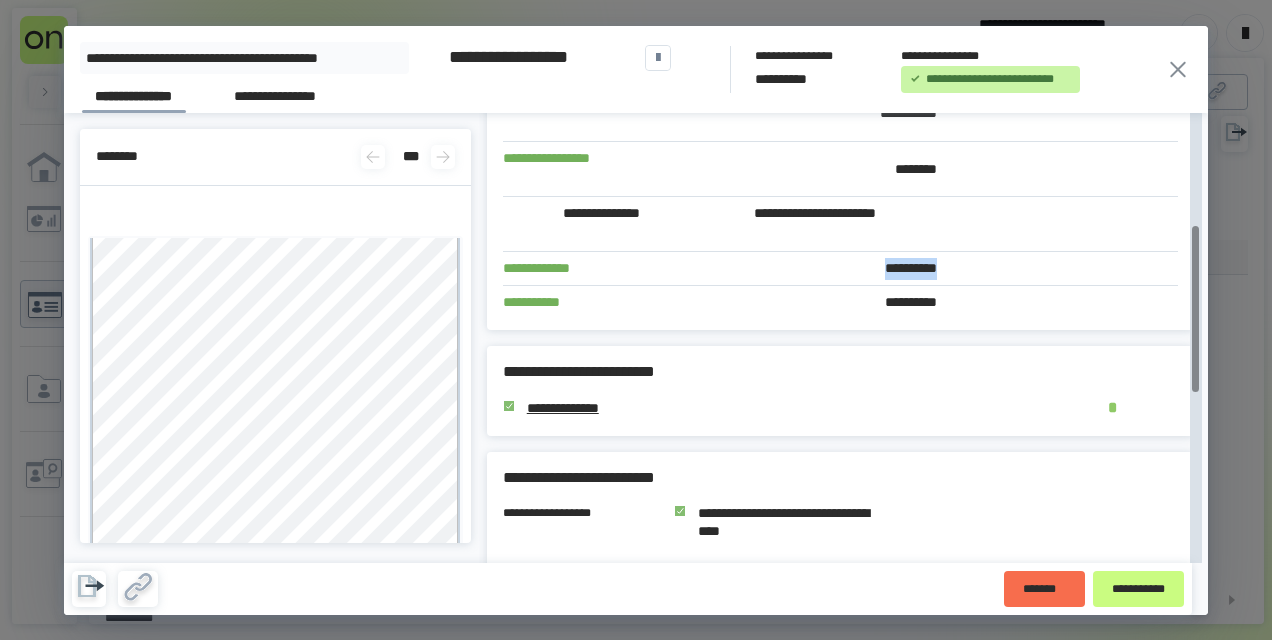 drag, startPoint x: 812, startPoint y: 268, endPoint x: 700, endPoint y: 260, distance: 112.28535 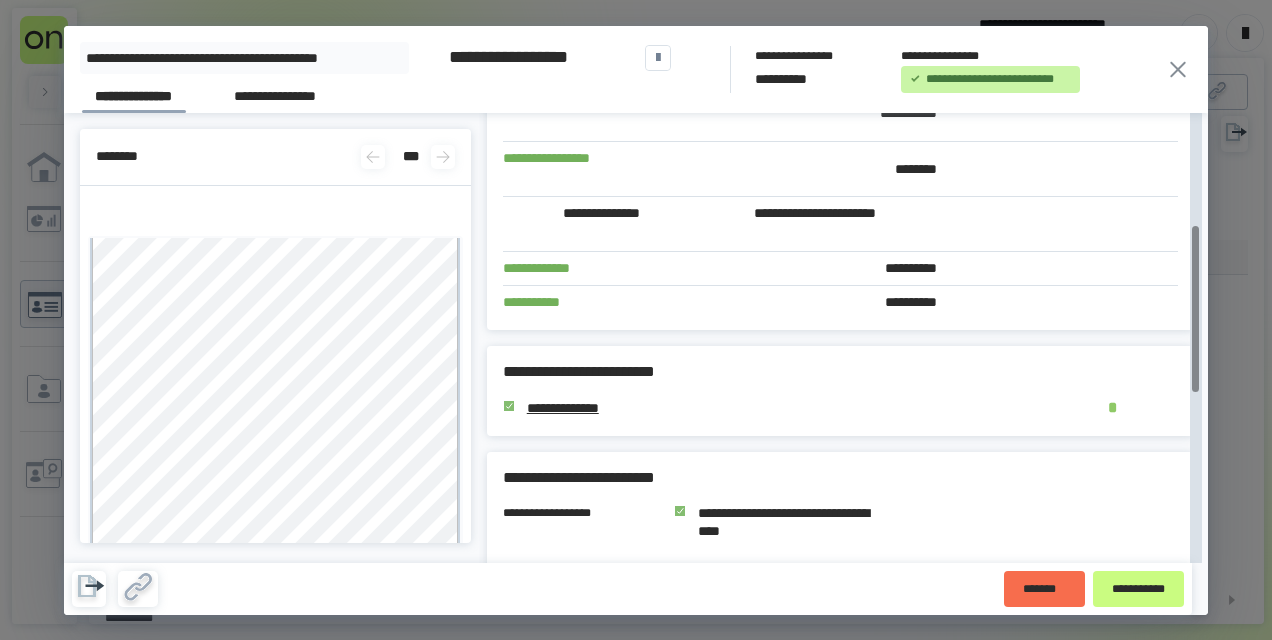 click on "**********" at bounding box center [834, 303] 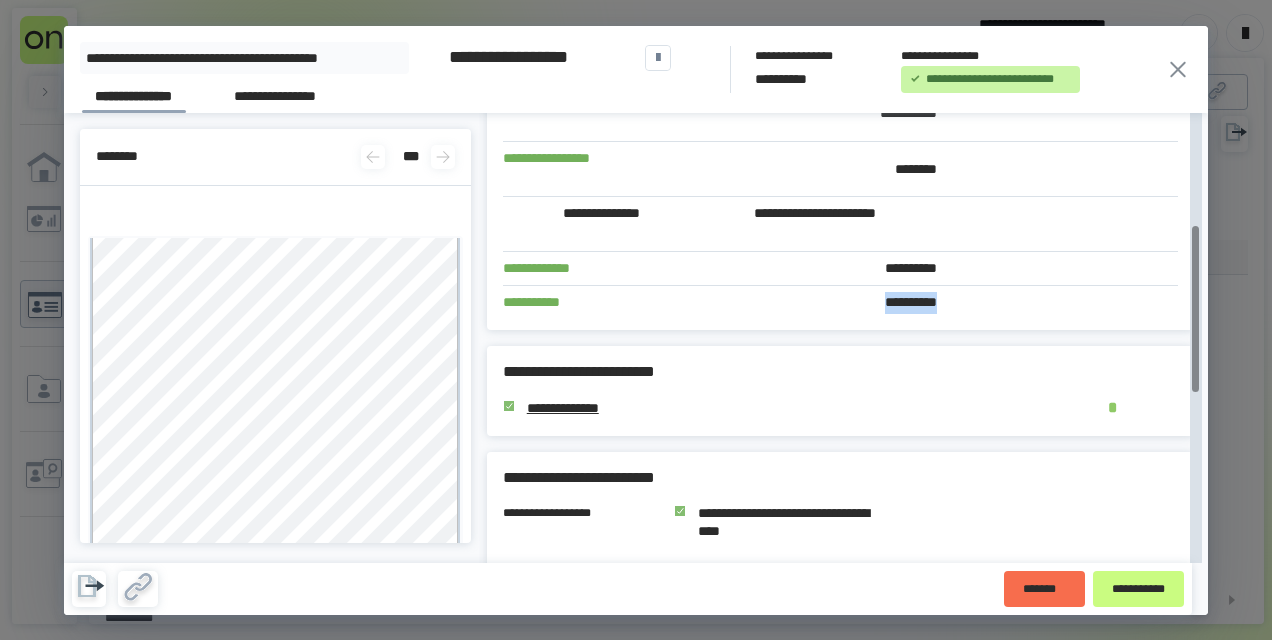 drag, startPoint x: 813, startPoint y: 302, endPoint x: 720, endPoint y: 304, distance: 93.0215 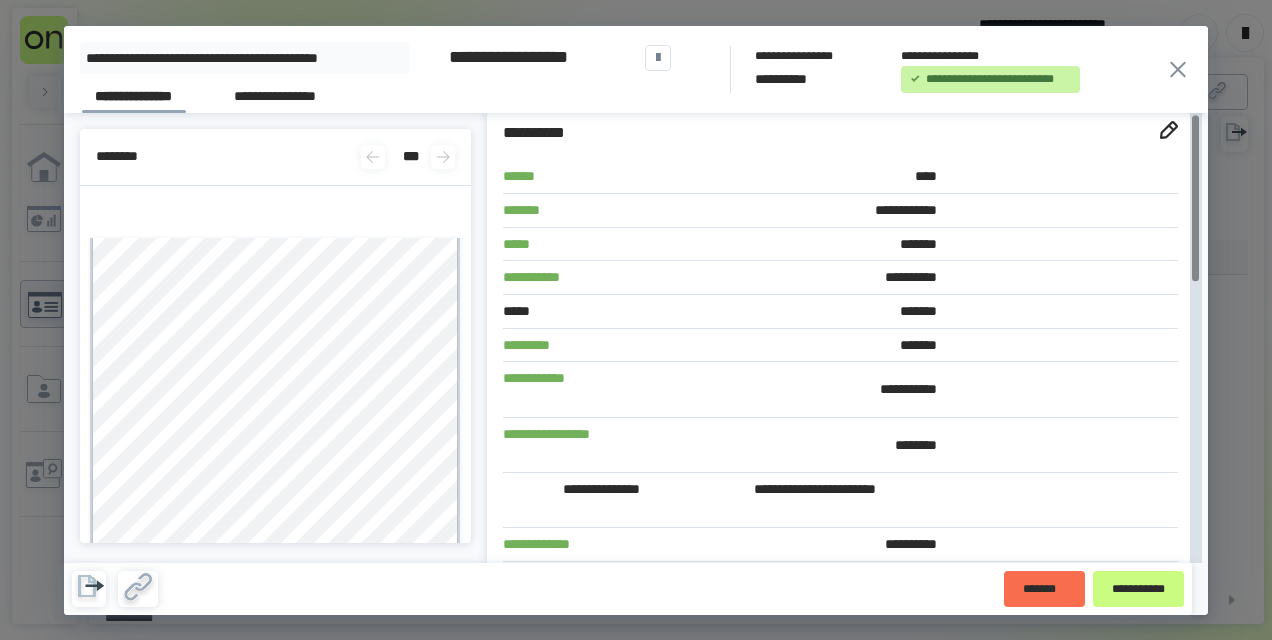 scroll, scrollTop: 0, scrollLeft: 0, axis: both 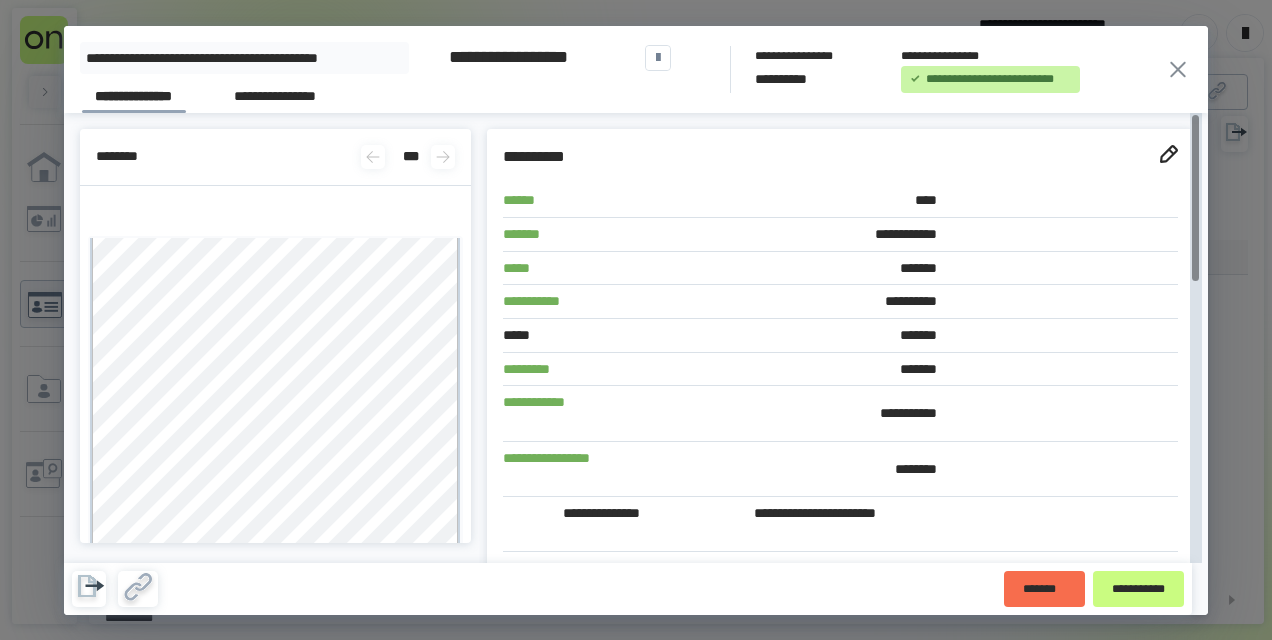 click 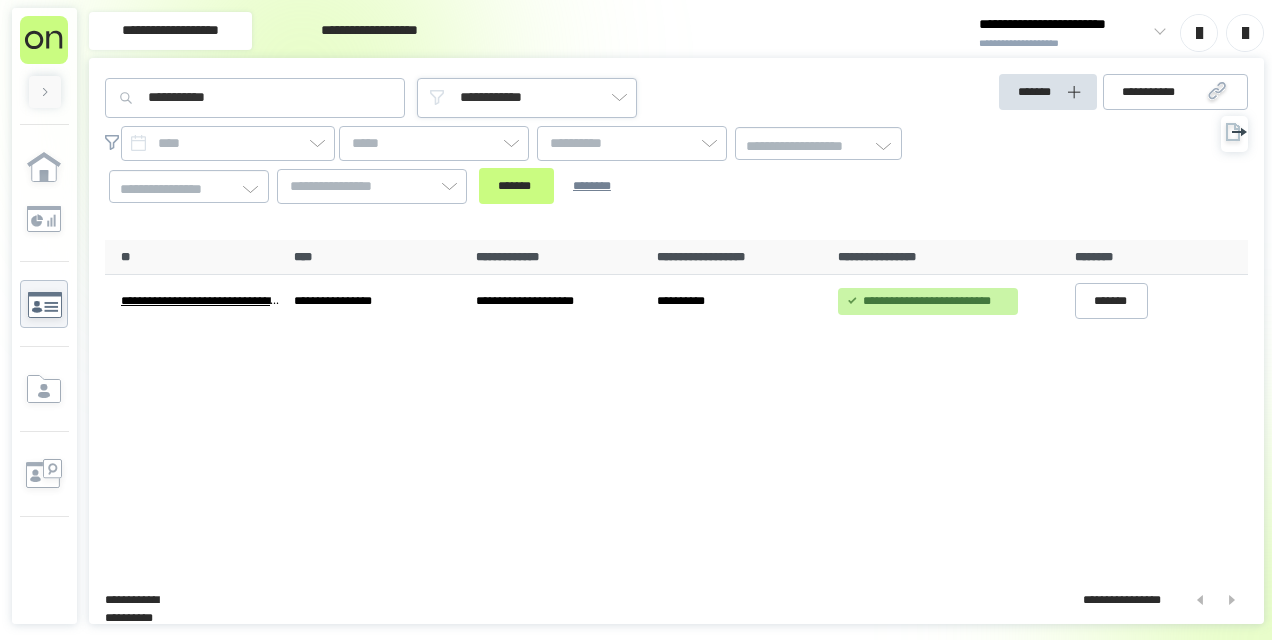 scroll, scrollTop: 0, scrollLeft: 0, axis: both 